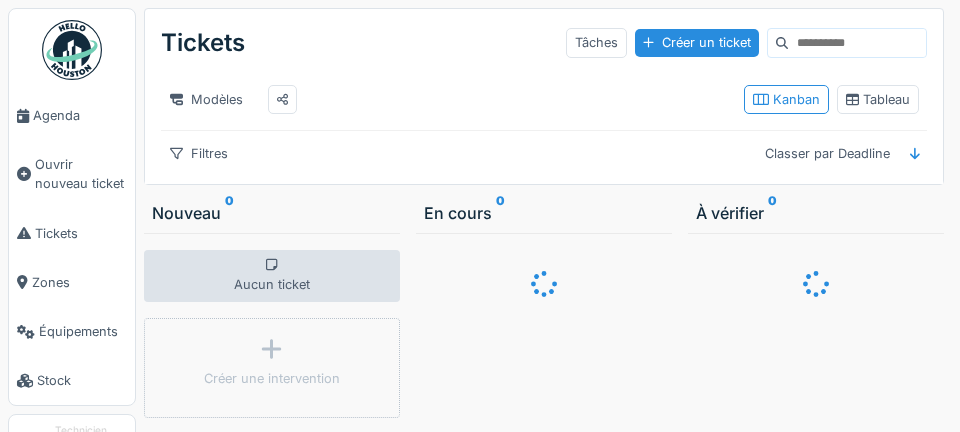 scroll, scrollTop: 0, scrollLeft: 0, axis: both 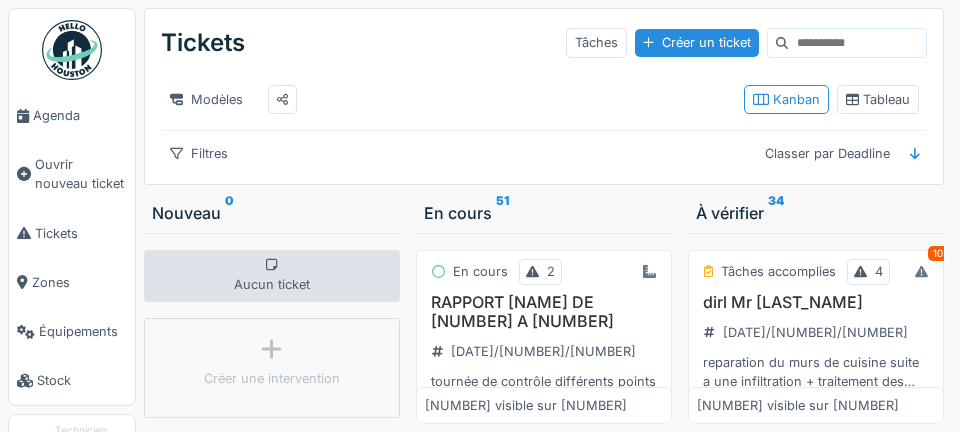 click on "Agenda" at bounding box center [72, 115] 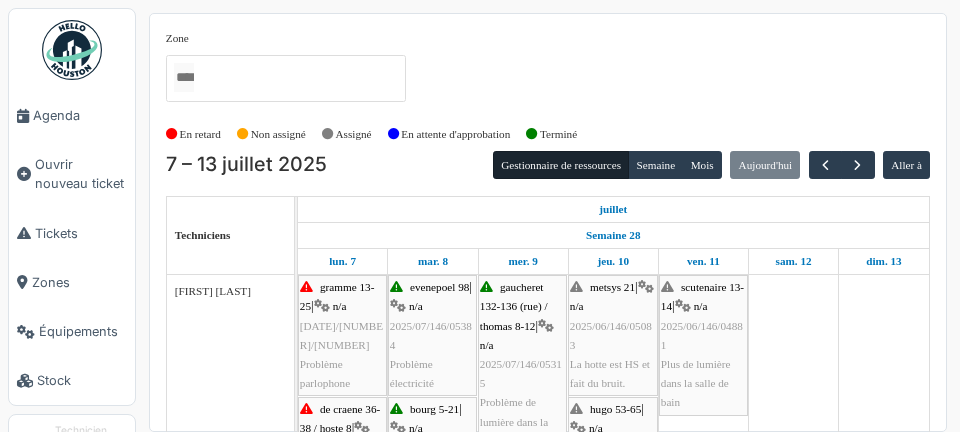 scroll, scrollTop: 0, scrollLeft: 0, axis: both 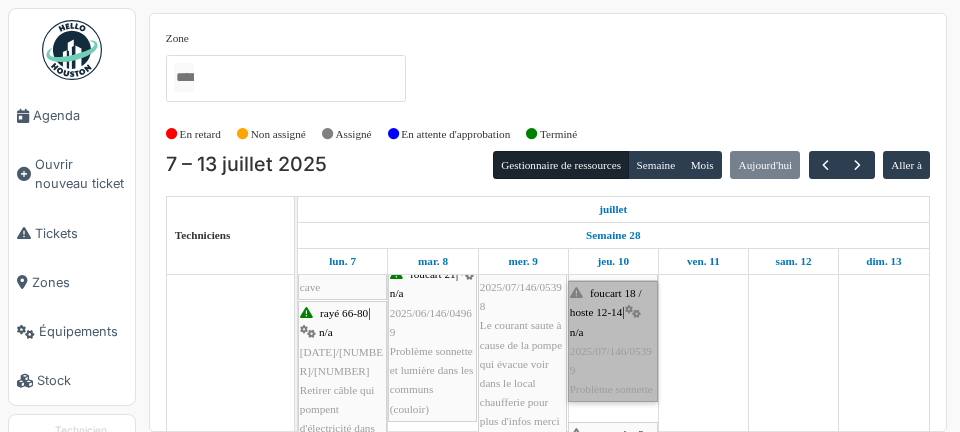 click on "foucart 18 / hoste 12-14
|     n/a
2025/07/146/05399
Problème sonnette" at bounding box center [613, 341] 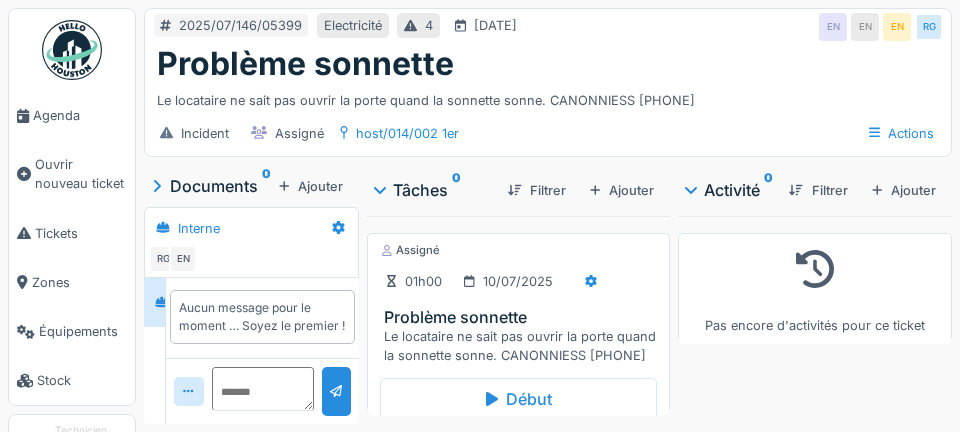 scroll, scrollTop: 0, scrollLeft: 0, axis: both 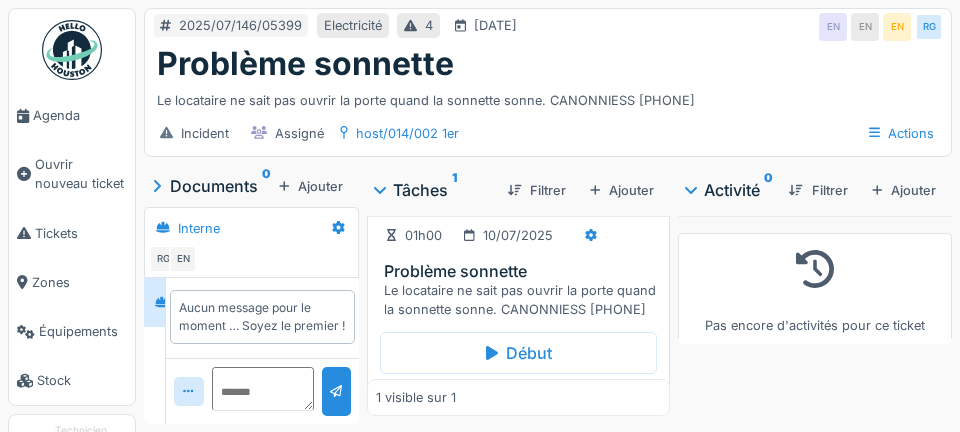 click on "Le locataire ne sait pas ouvrir la porte quand la sonnette sonne. CANONNIESS [PHONE]" at bounding box center (522, 300) 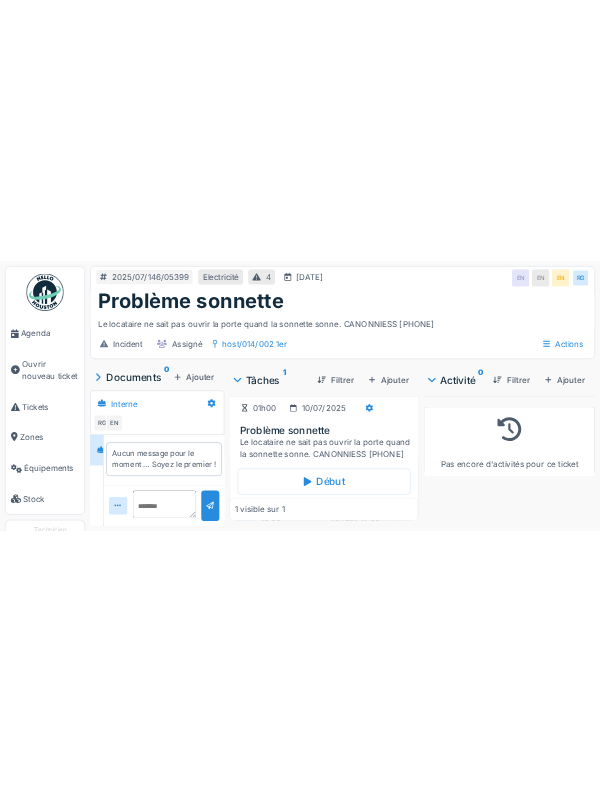 scroll, scrollTop: 16, scrollLeft: 0, axis: vertical 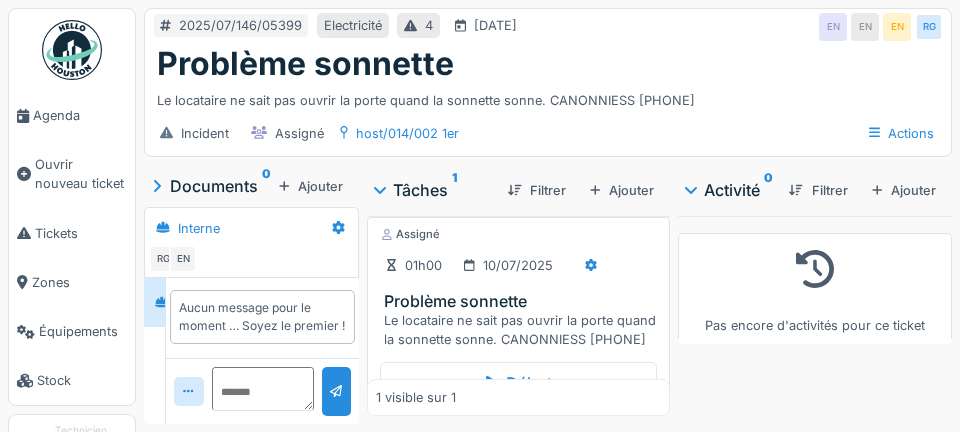 click on "Pas encore d'activités pour ce ticket" at bounding box center (815, 316) 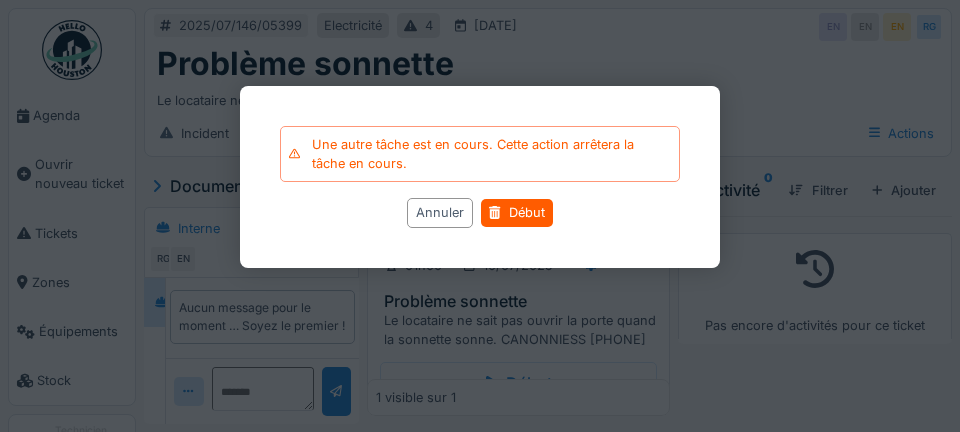 click at bounding box center [480, 216] 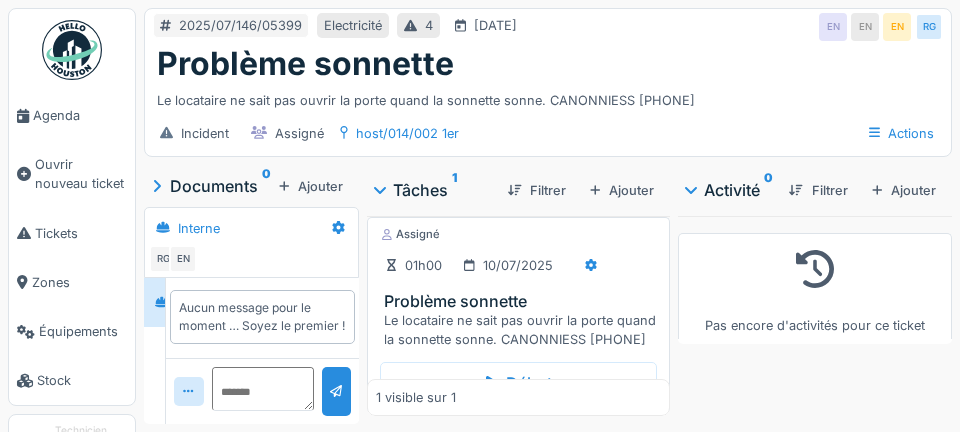 click on "Début" at bounding box center [518, 383] 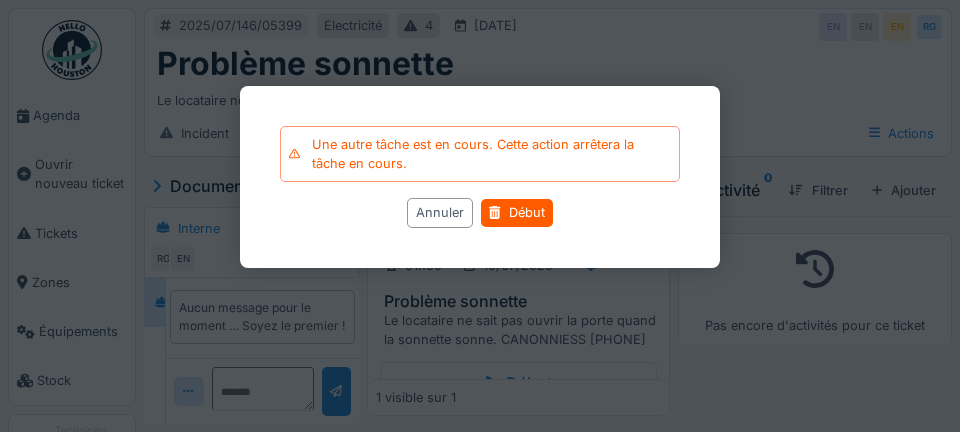 click on "Début" at bounding box center (516, 213) 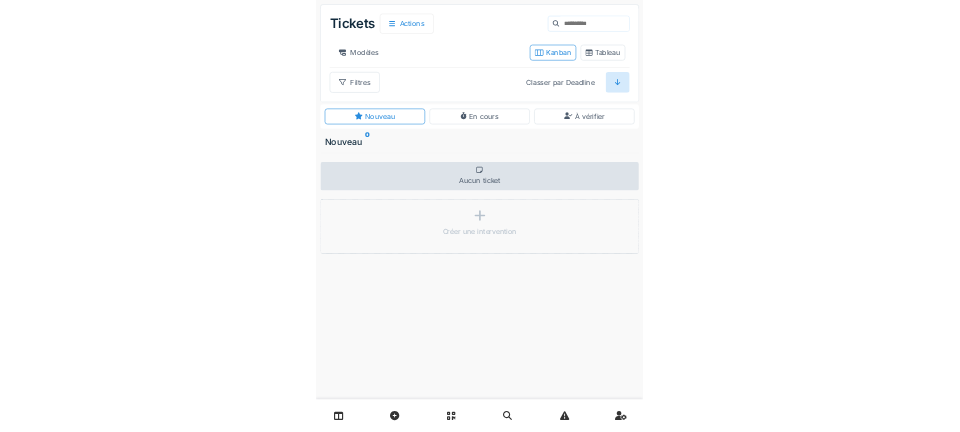scroll, scrollTop: 0, scrollLeft: 0, axis: both 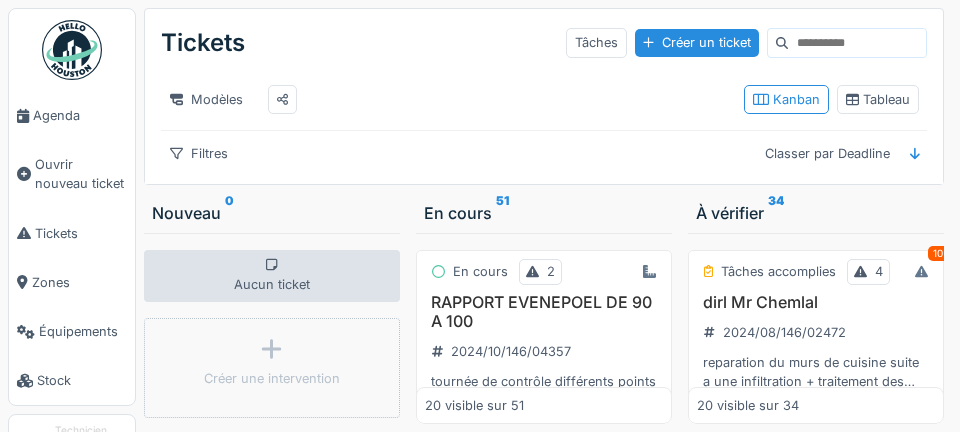 click on "Agenda" at bounding box center (80, 115) 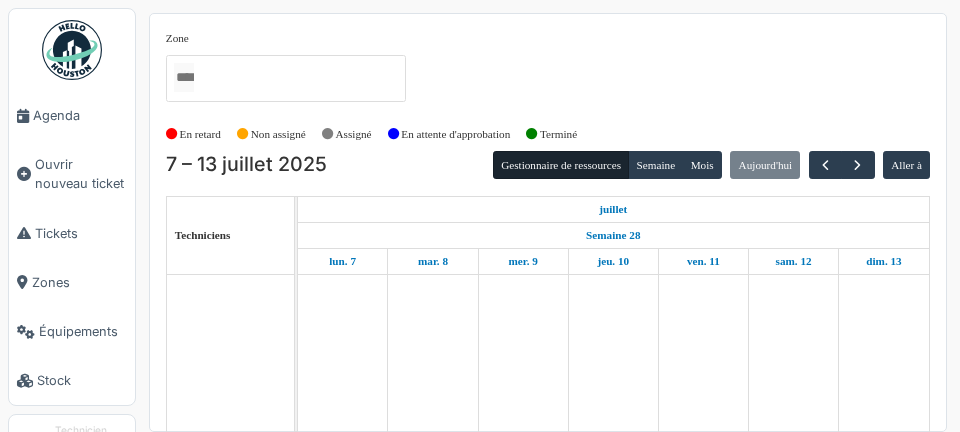 scroll, scrollTop: 0, scrollLeft: 0, axis: both 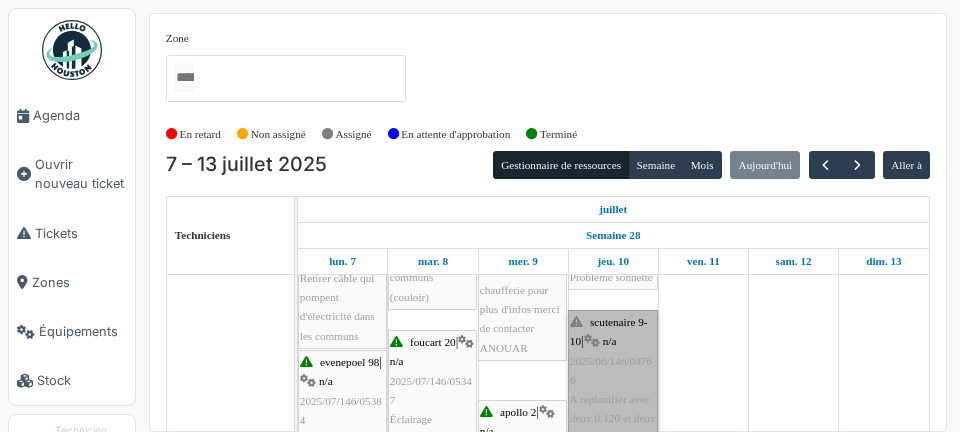 click on "scutenaire 9-10
|     n/a
2025/06/146/04766
A replanifier avec deux tl 120 et deux starter" at bounding box center [613, 380] 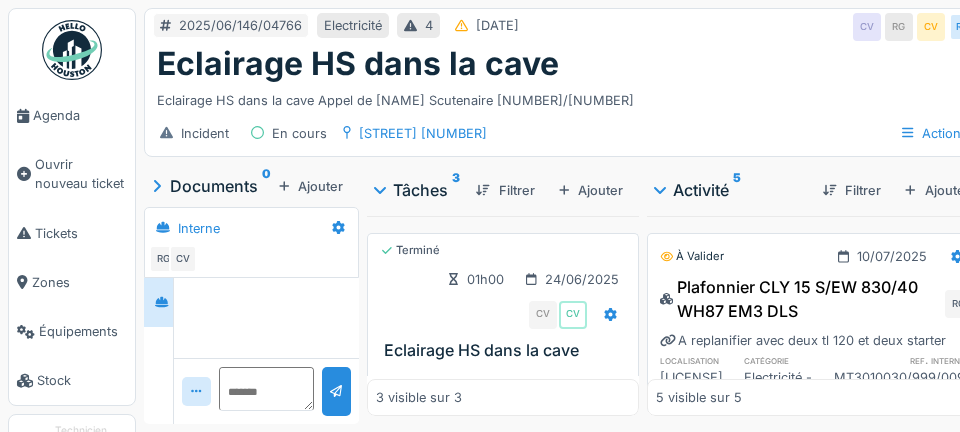 scroll, scrollTop: 0, scrollLeft: 0, axis: both 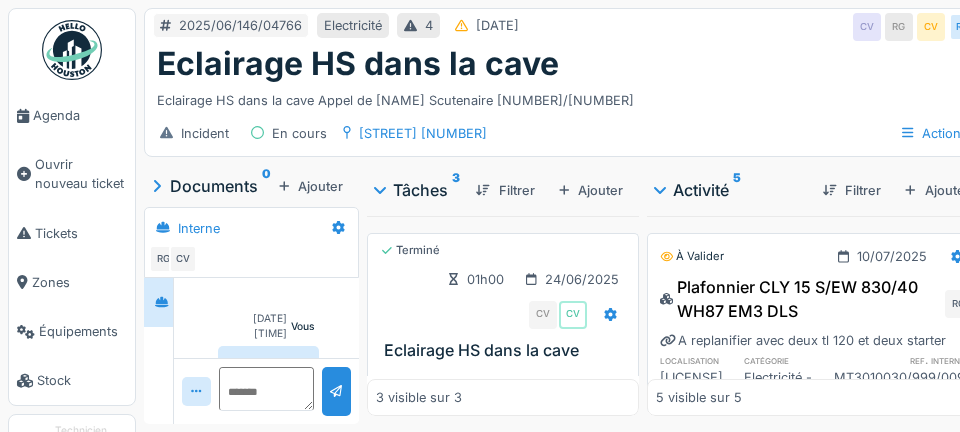 click on "Ajouter" at bounding box center (311, 186) 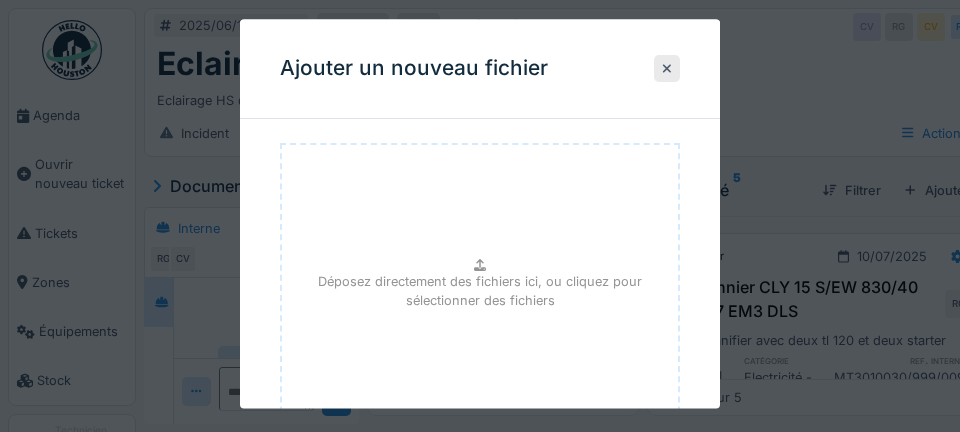 click on "Déposez directement des fichiers ici, ou cliquez pour sélectionner des fichiers" at bounding box center [480, 292] 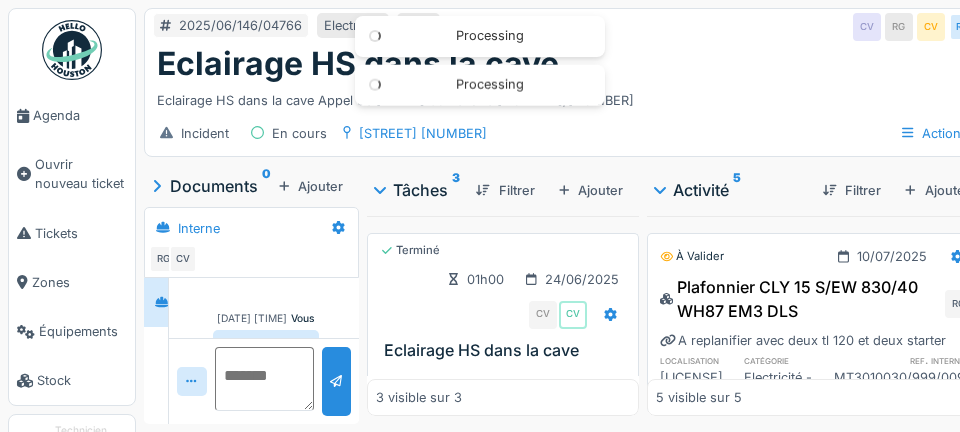 click at bounding box center [265, 379] 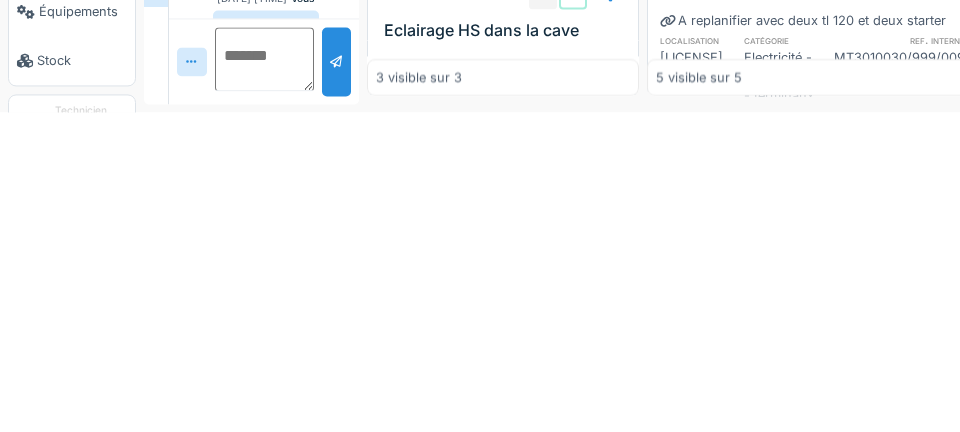 scroll, scrollTop: 96, scrollLeft: 0, axis: vertical 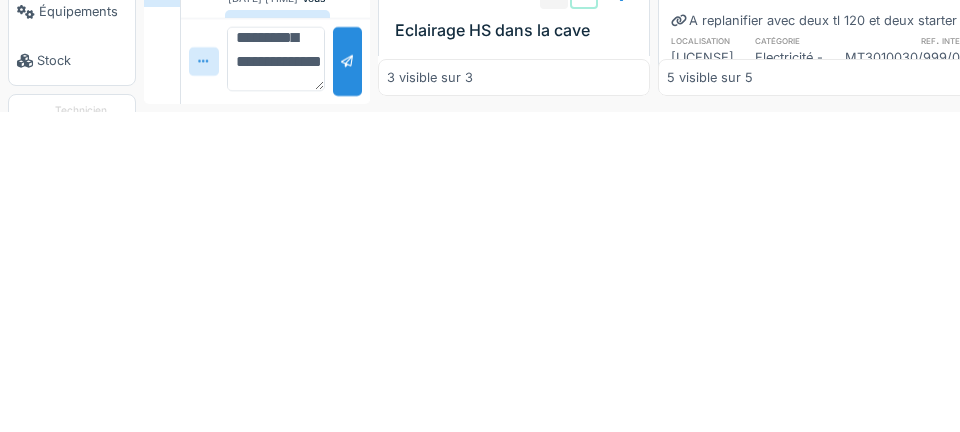type on "**********" 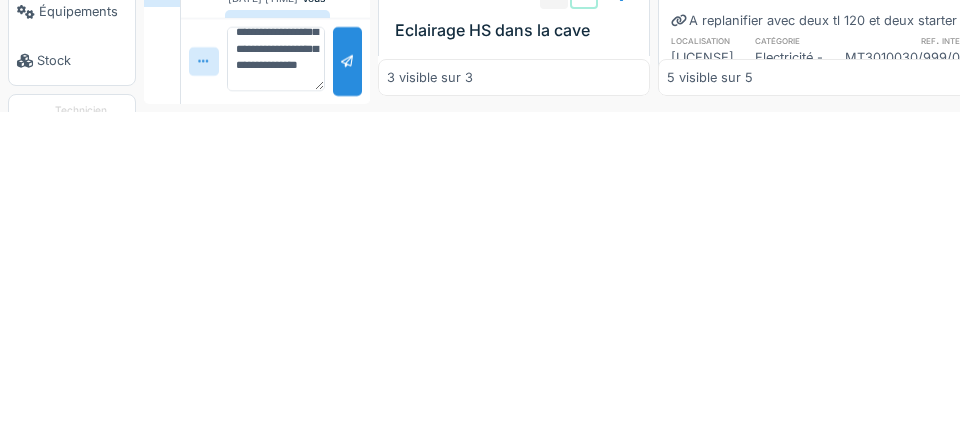 click at bounding box center [347, 381] 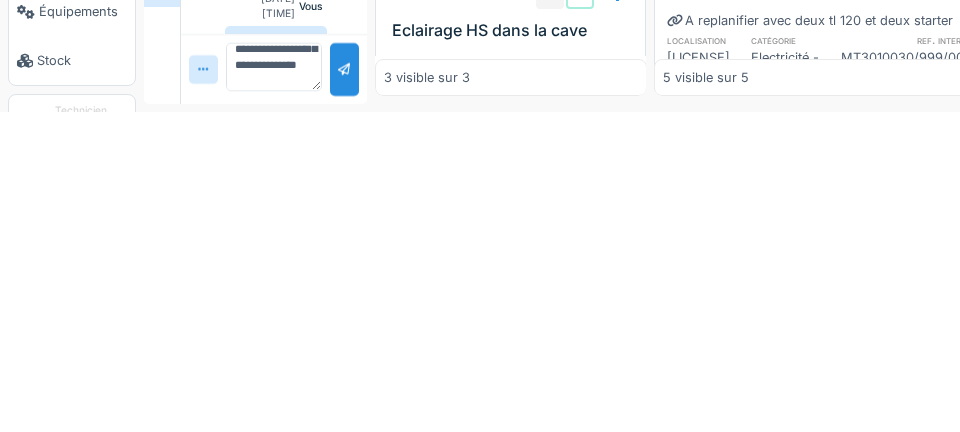 scroll, scrollTop: 0, scrollLeft: 0, axis: both 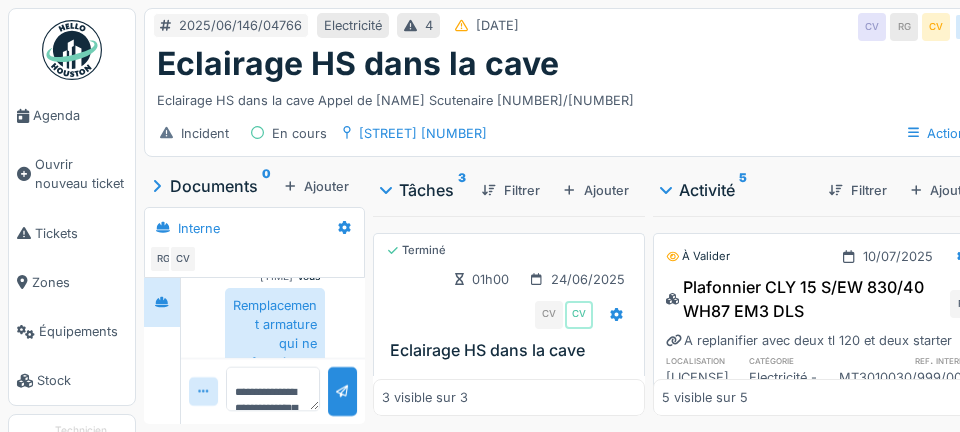 click on "Agenda" at bounding box center (80, 115) 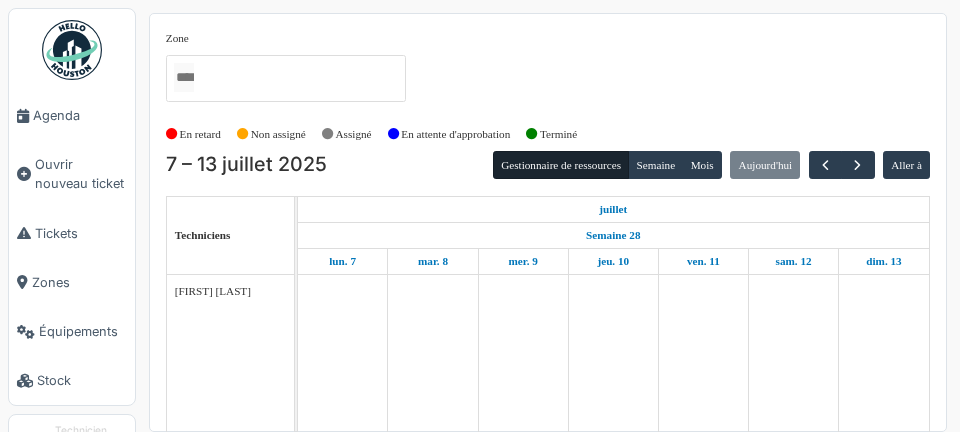 scroll, scrollTop: 0, scrollLeft: 0, axis: both 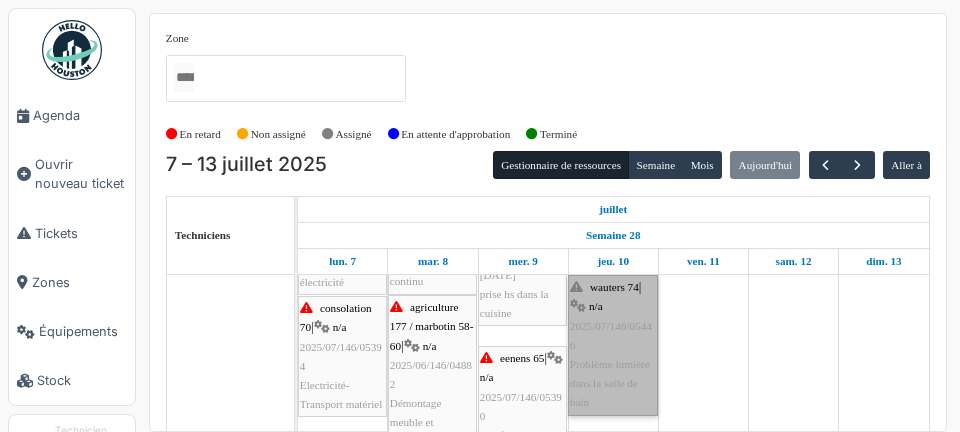 click on "wauters 74
|     n/a
2025/07/146/05446
Problème lumière dans la salle de bain" at bounding box center (613, 345) 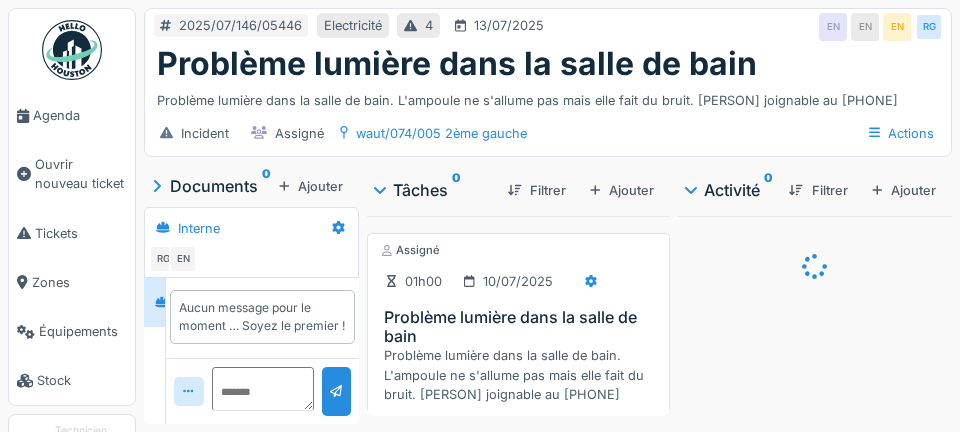 scroll, scrollTop: 0, scrollLeft: 0, axis: both 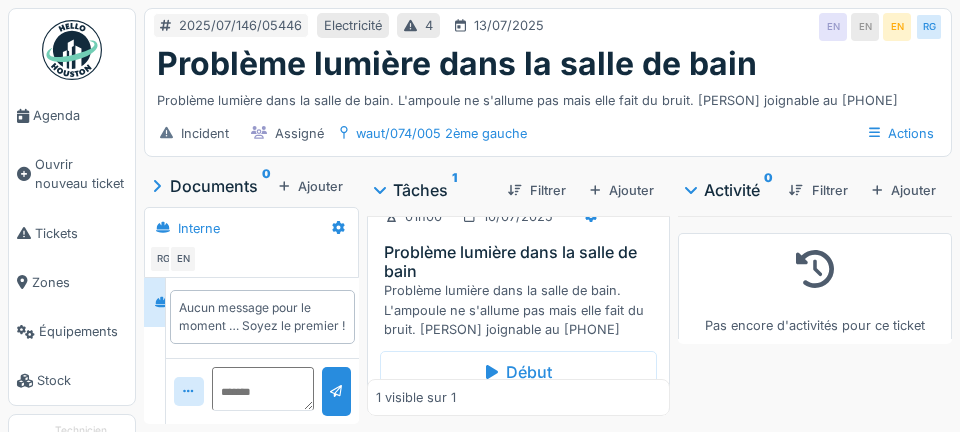 click on "Problème lumière dans la salle de bain. L'ampoule ne s'allume pas mais elle fait du bruit. [PERSON] joignable au [PHONE]" at bounding box center [522, 310] 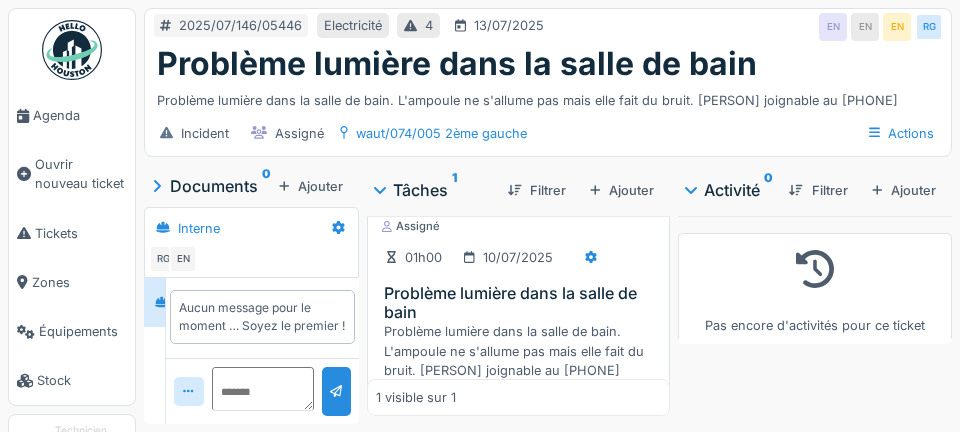 scroll, scrollTop: 96, scrollLeft: 0, axis: vertical 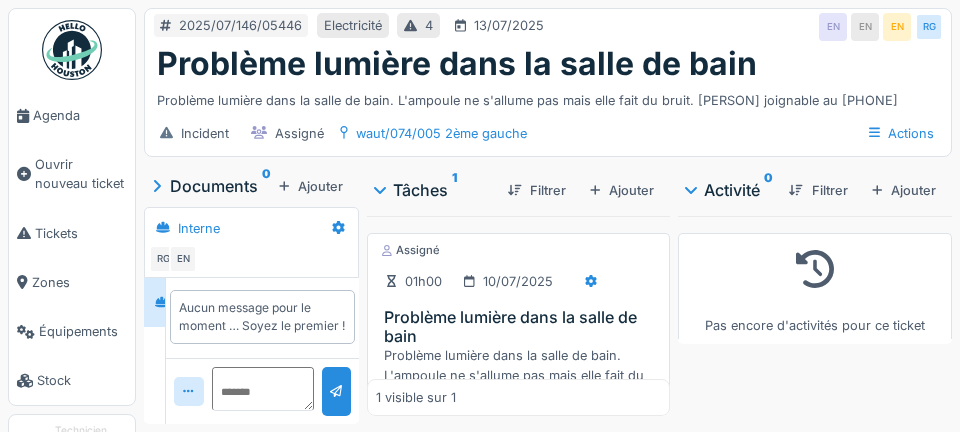 click on "Agenda" at bounding box center (80, 115) 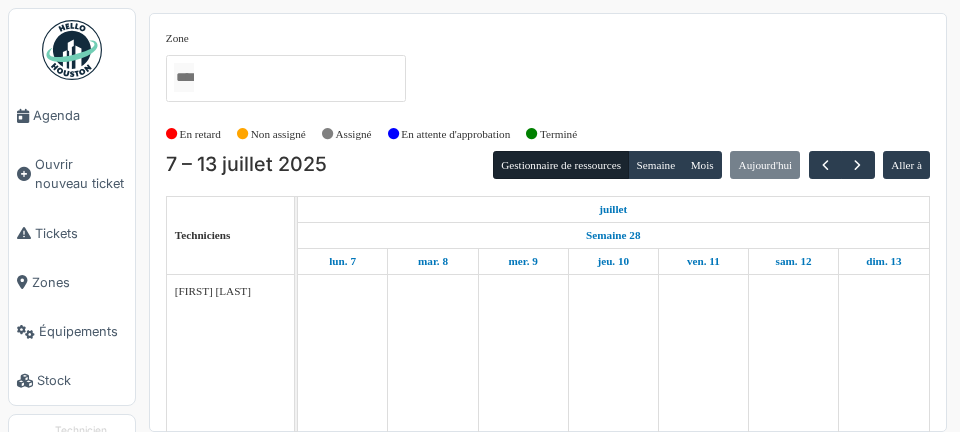 scroll, scrollTop: 0, scrollLeft: 0, axis: both 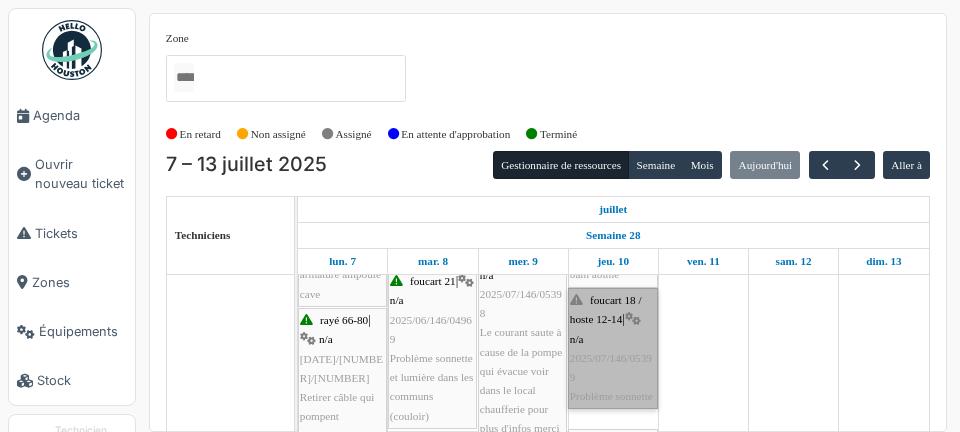 click on "foucart 18 / hoste 12-14
|     n/a
2025/07/146/05399
Problème sonnette" at bounding box center (613, 348) 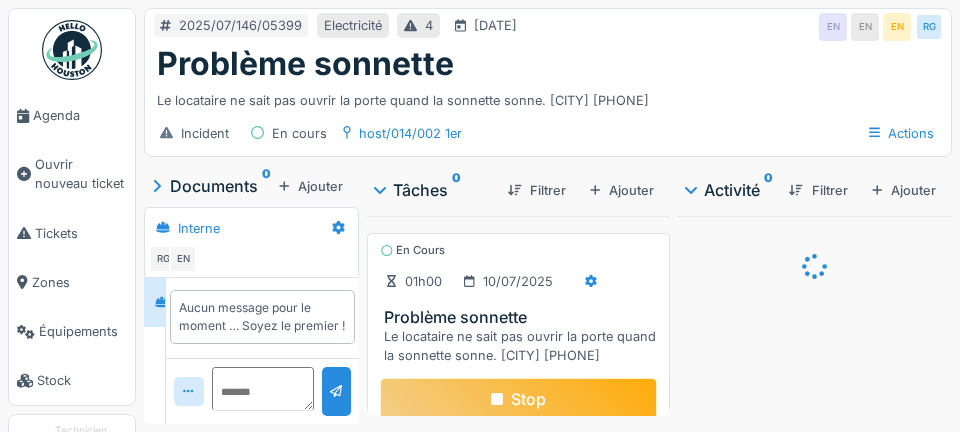 scroll, scrollTop: 0, scrollLeft: 0, axis: both 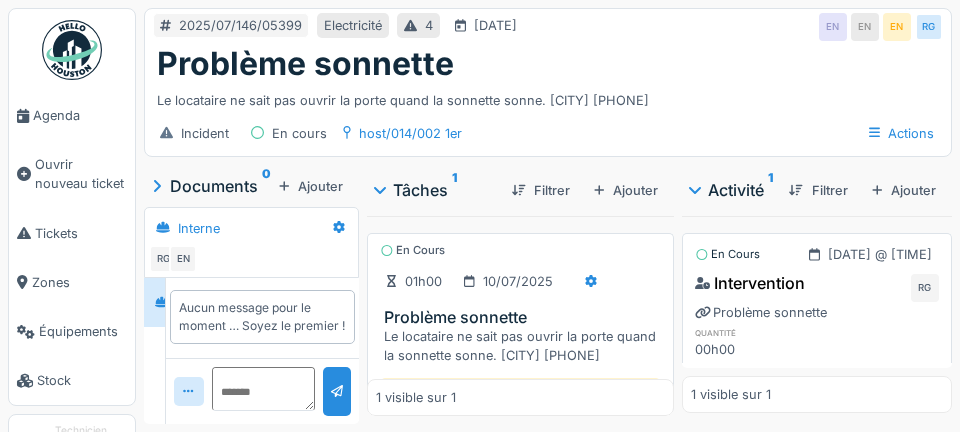 click on "Ajouter" at bounding box center [311, 186] 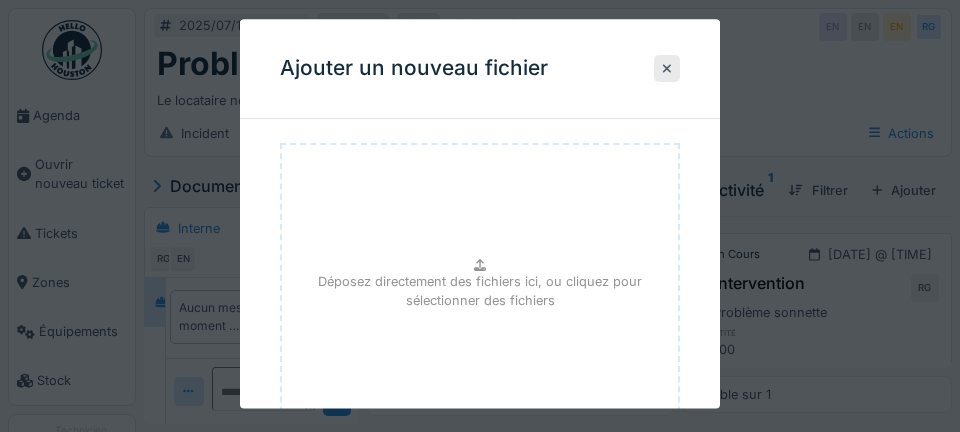 click on "Déposez directement des fichiers ici, ou cliquez pour sélectionner des fichiers" at bounding box center [480, 292] 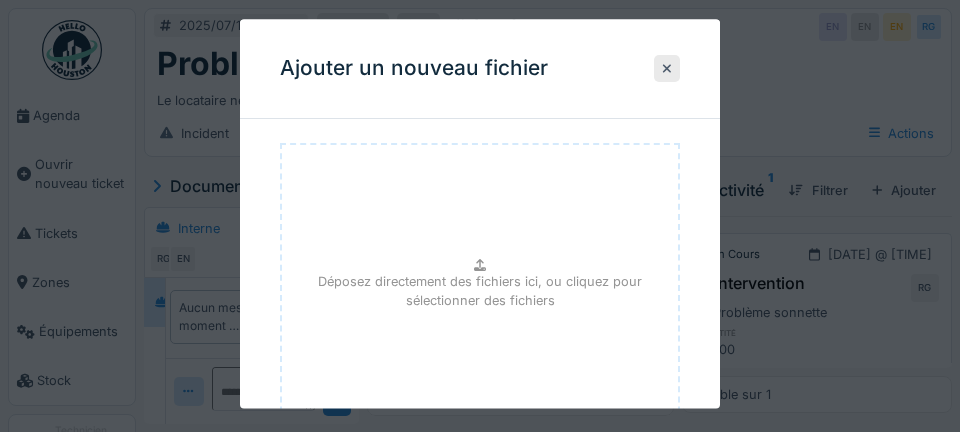 type on "**********" 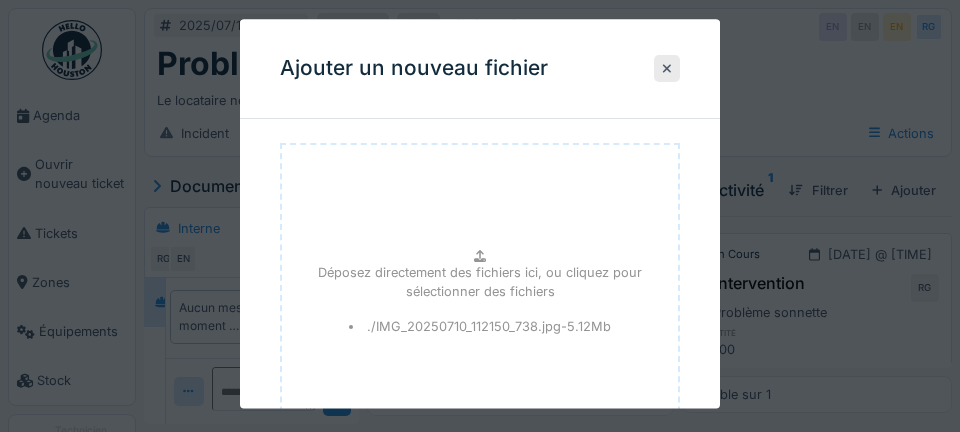 click on "./IMG_20250710_112150_738.jpg  -  5.12  Mb" at bounding box center [480, 326] 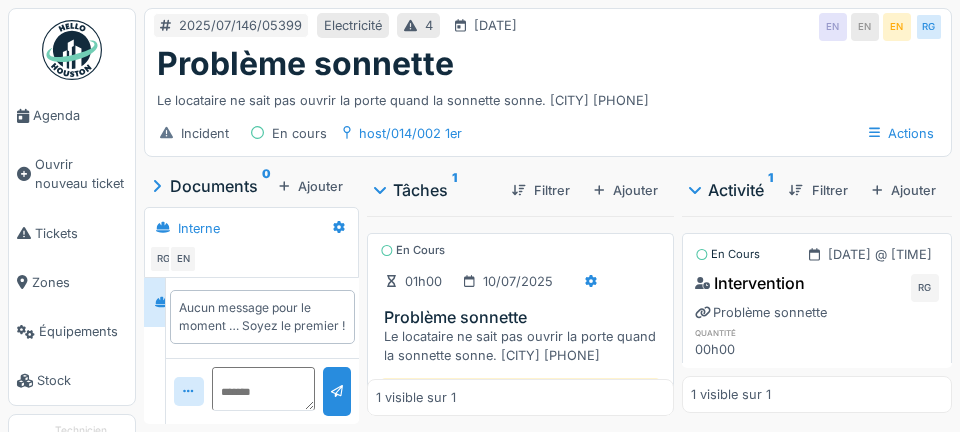 click on "Ajouter" at bounding box center (311, 186) 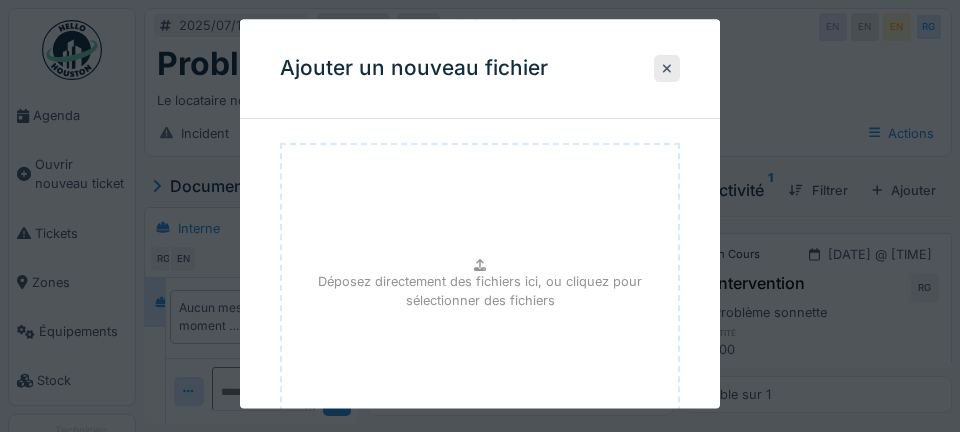 click on "Déposez directement des fichiers ici, ou cliquez pour sélectionner des fichiers" at bounding box center [480, 292] 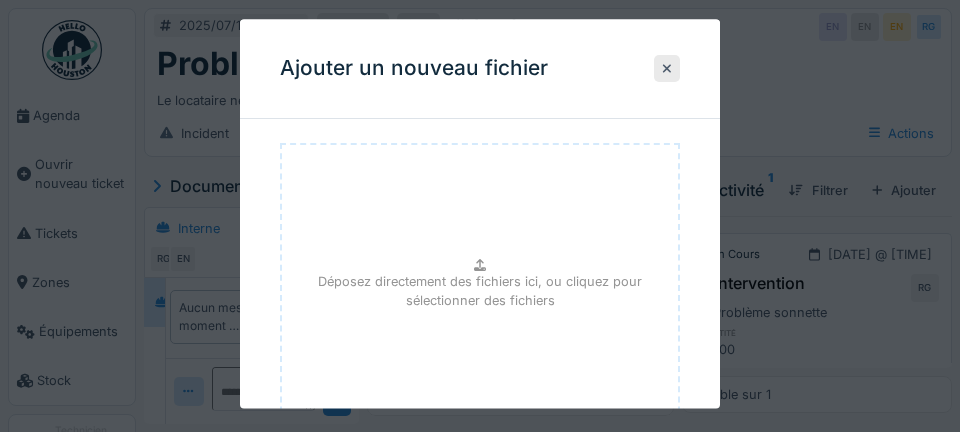 type on "**********" 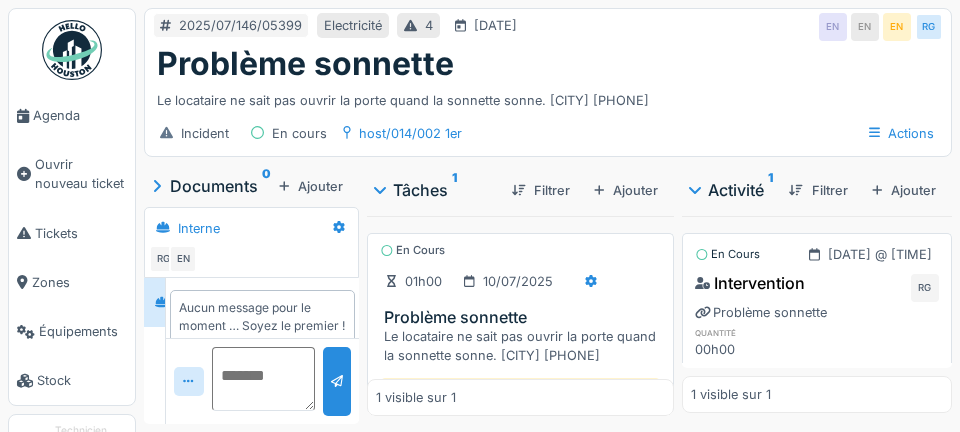 click at bounding box center (263, 379) 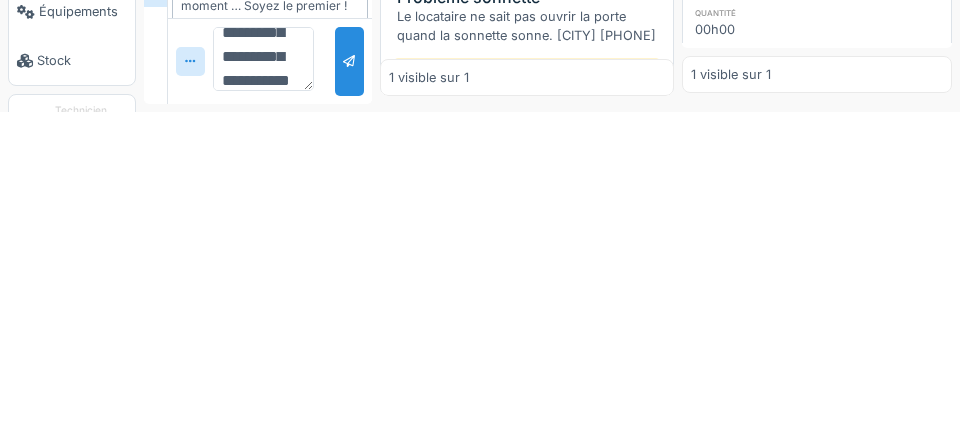 scroll, scrollTop: 71, scrollLeft: 0, axis: vertical 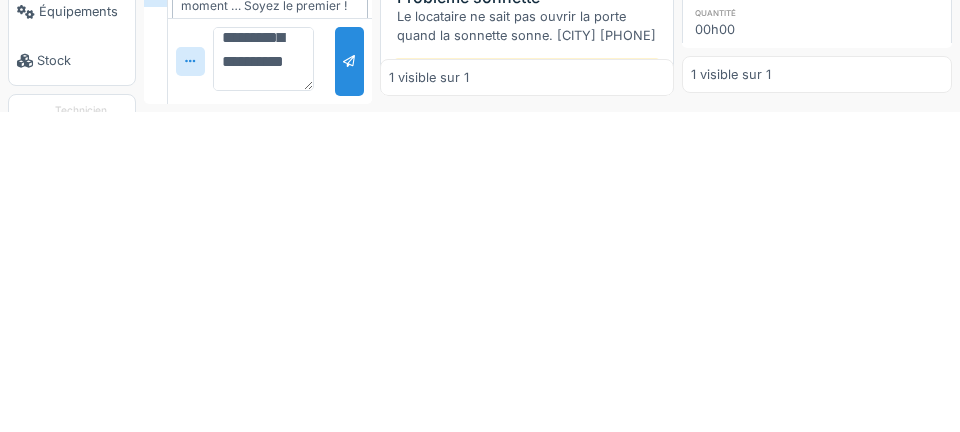 type on "**********" 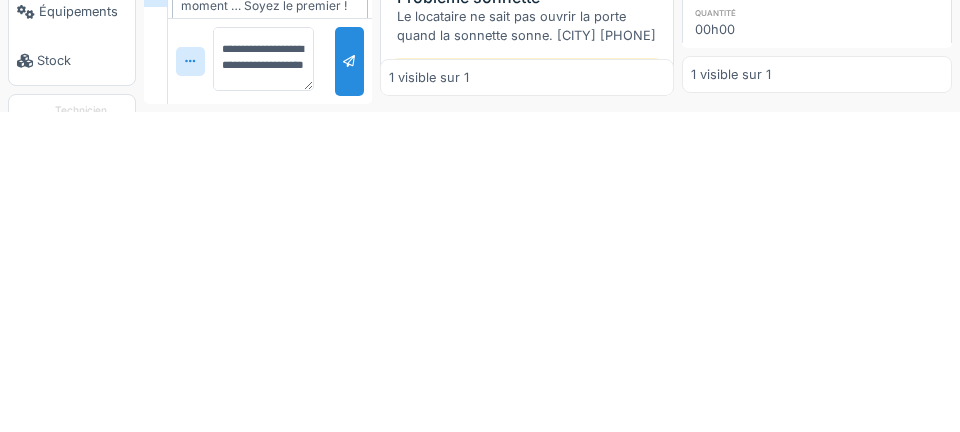 click at bounding box center [349, 381] 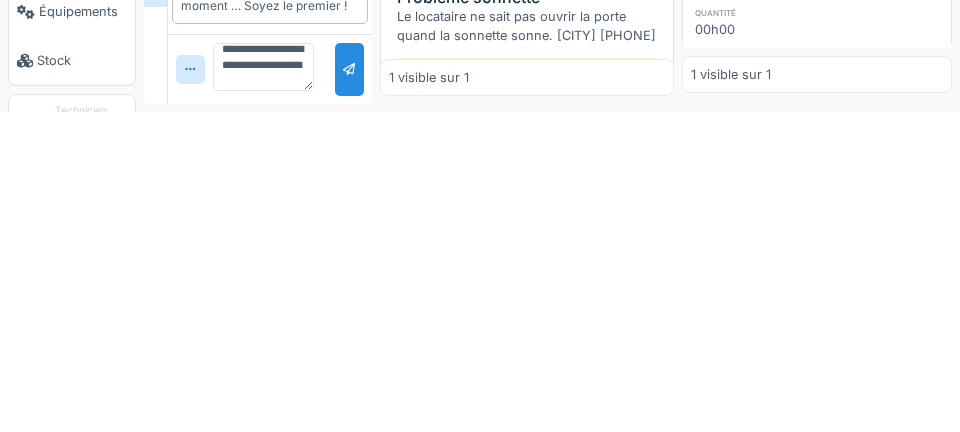 scroll, scrollTop: 0, scrollLeft: 0, axis: both 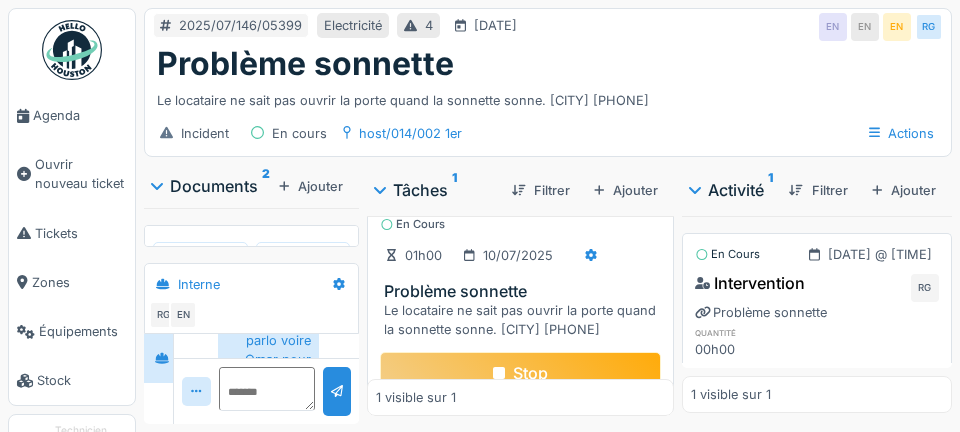 click on "Stop" at bounding box center [520, 373] 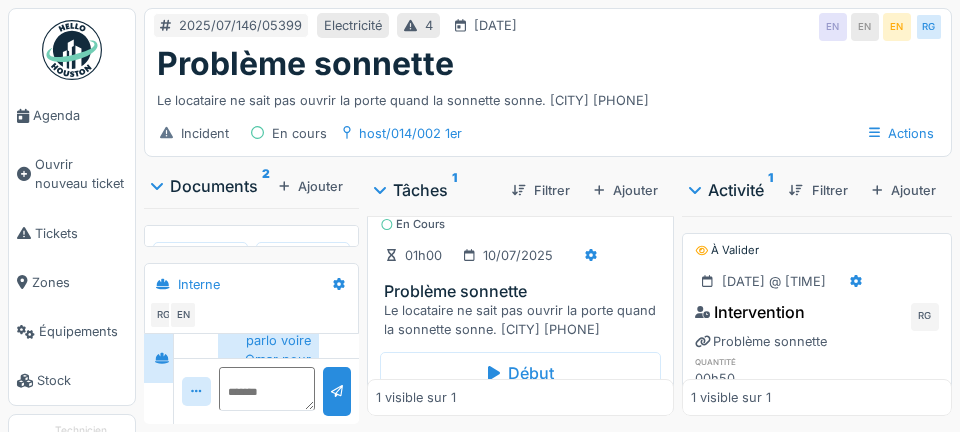 scroll, scrollTop: 21, scrollLeft: 0, axis: vertical 